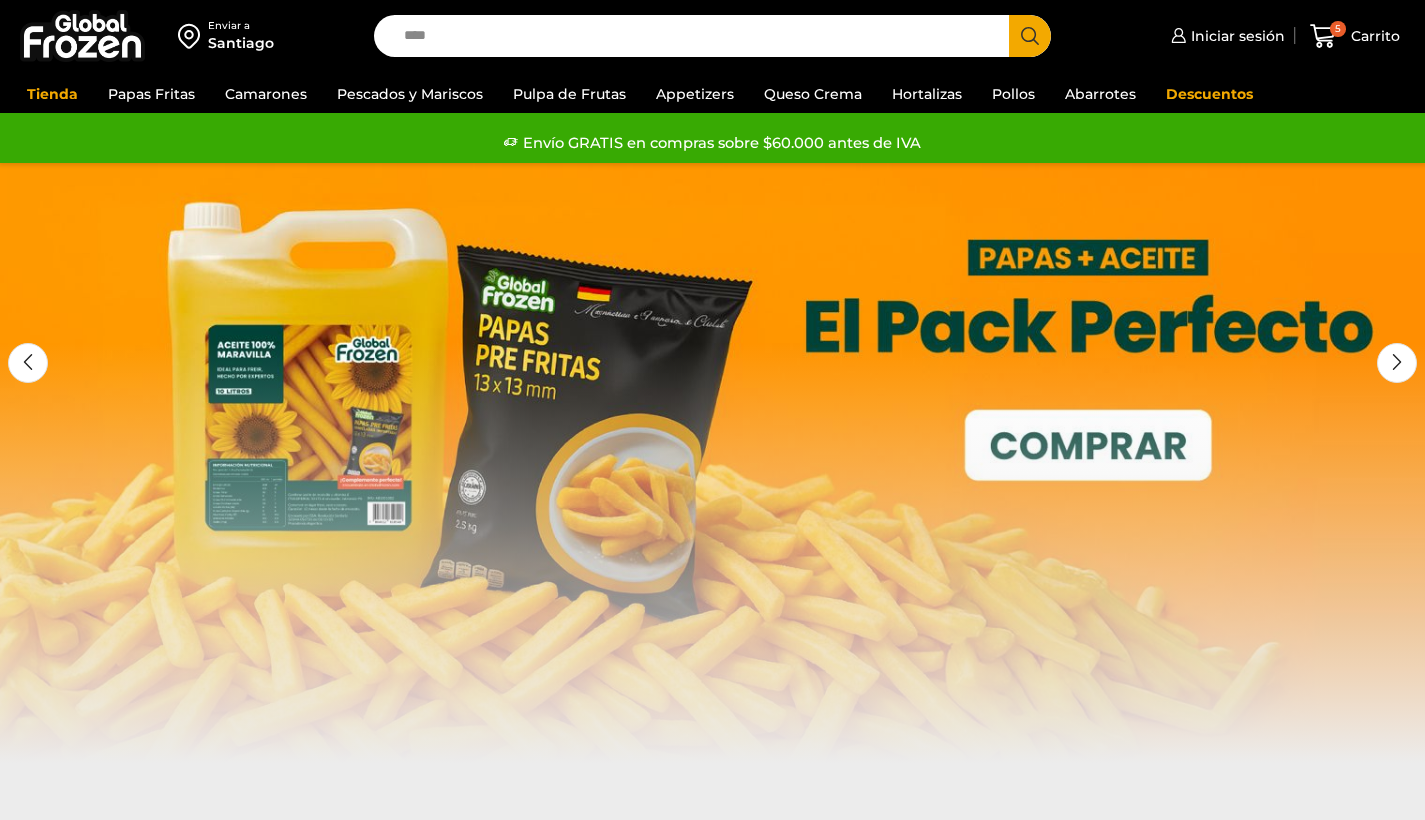 scroll, scrollTop: 0, scrollLeft: 0, axis: both 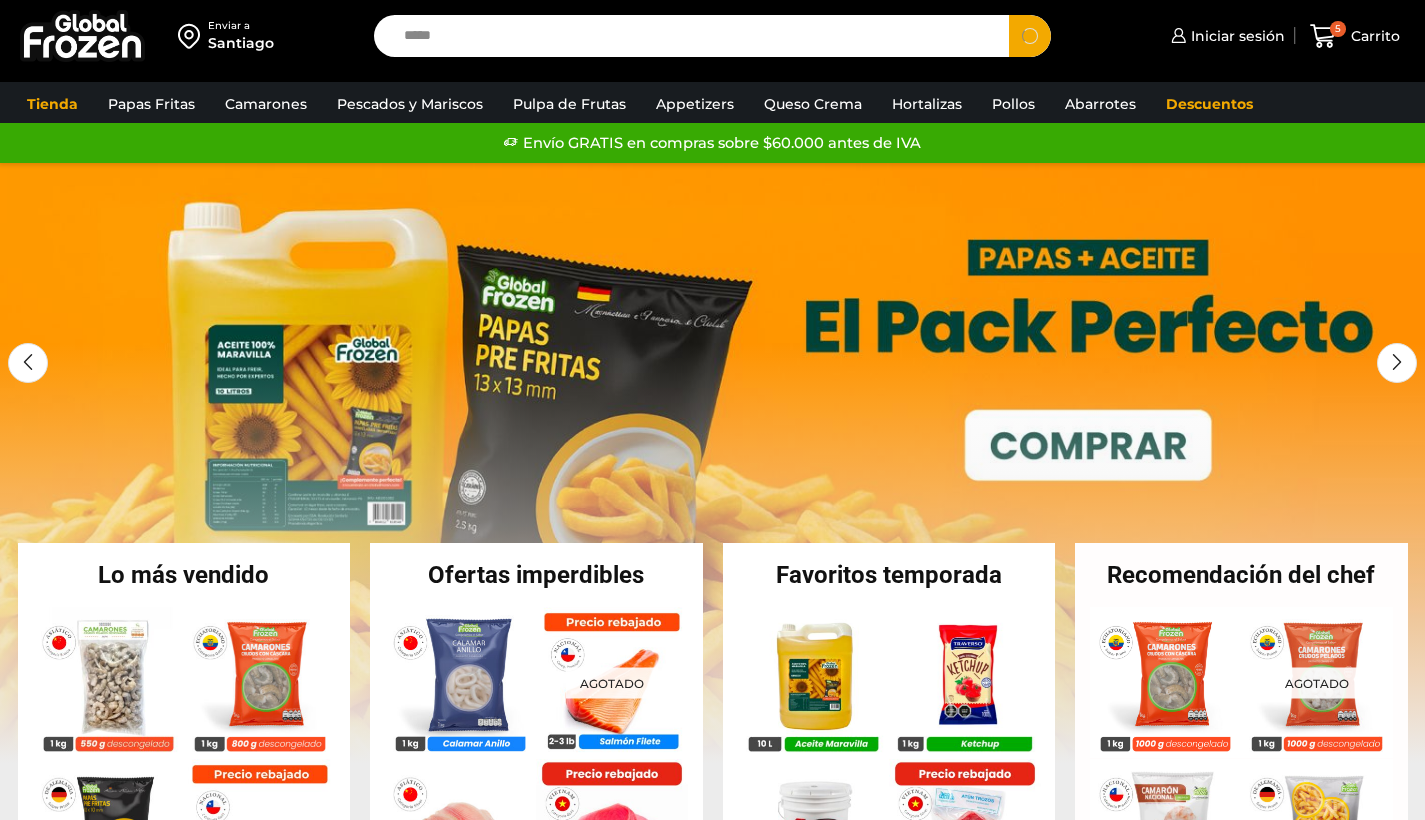 type on "*****" 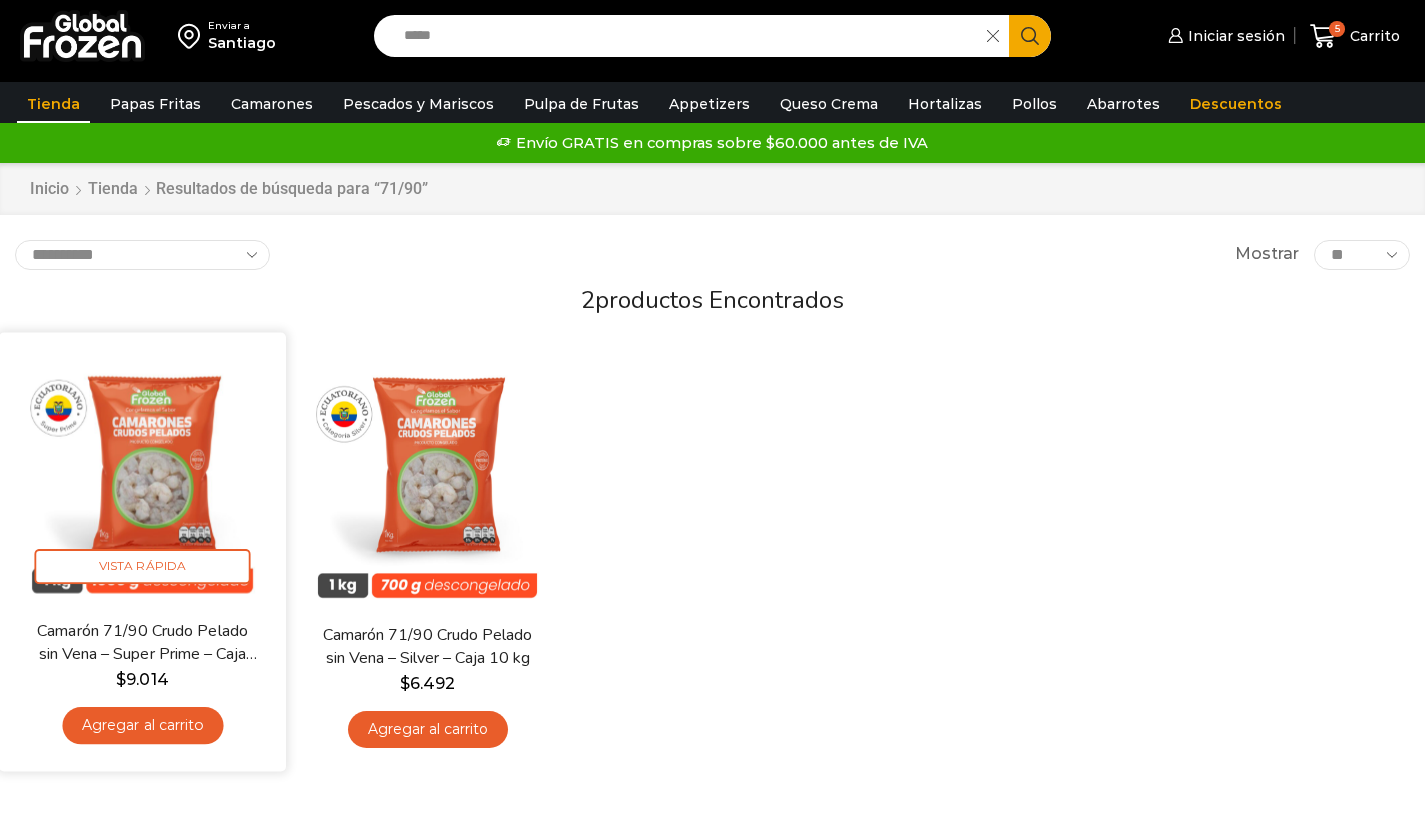 scroll, scrollTop: 0, scrollLeft: 0, axis: both 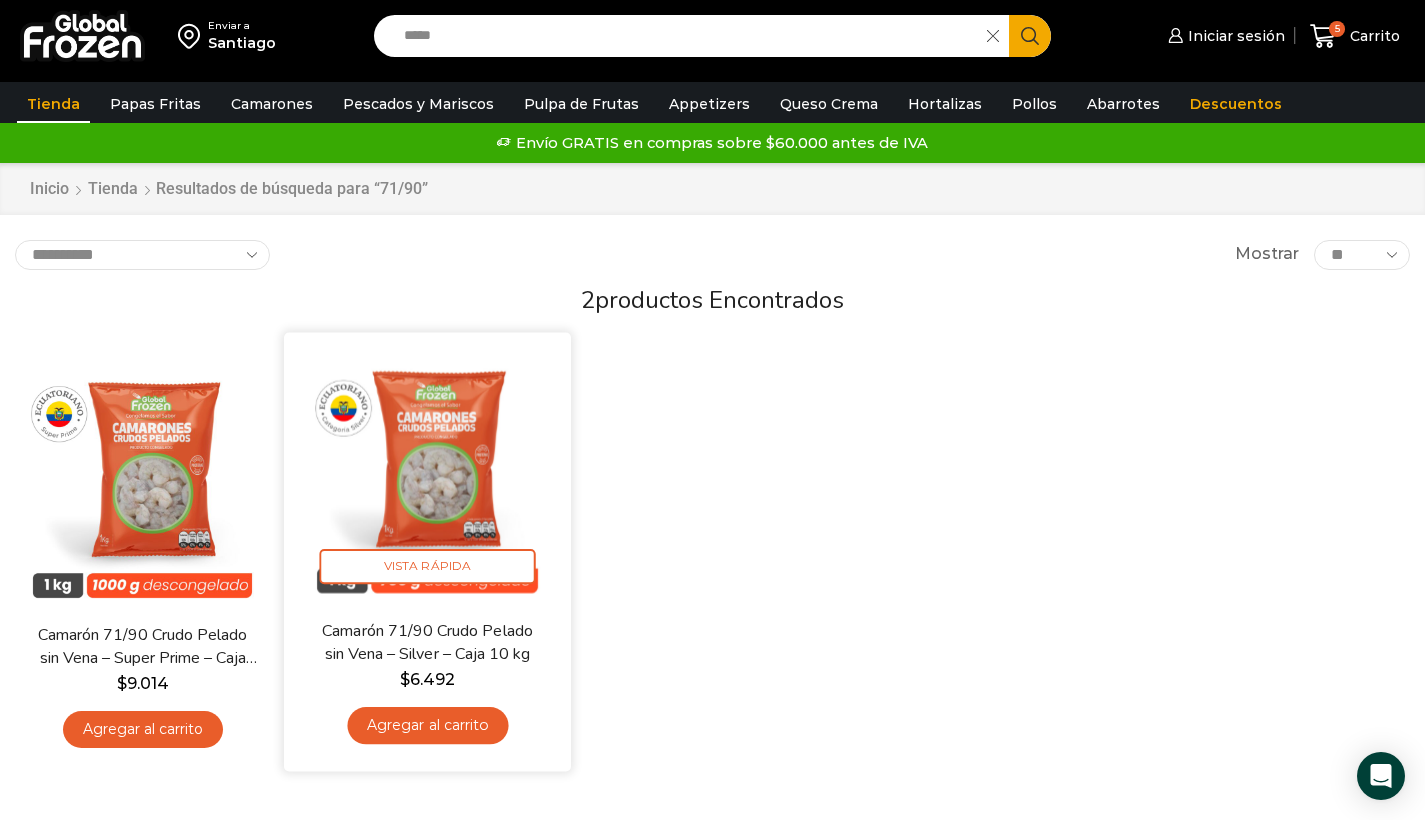 click on "Camarón 71/90 Crudo Pelado sin Vena – Silver – Caja 10 kg
$ 6.492
Agregar al carrito" at bounding box center [427, 687] 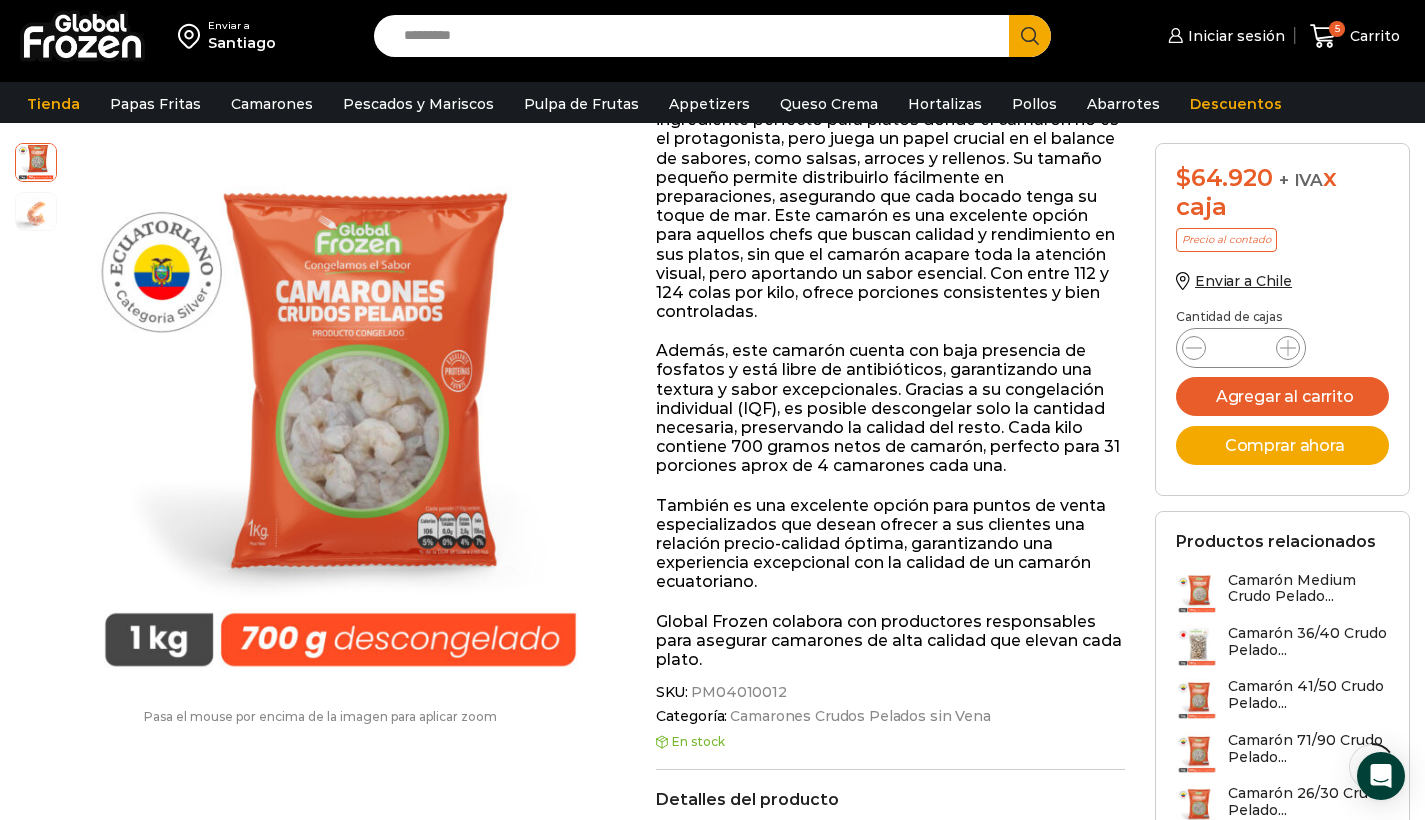 scroll, scrollTop: 0, scrollLeft: 0, axis: both 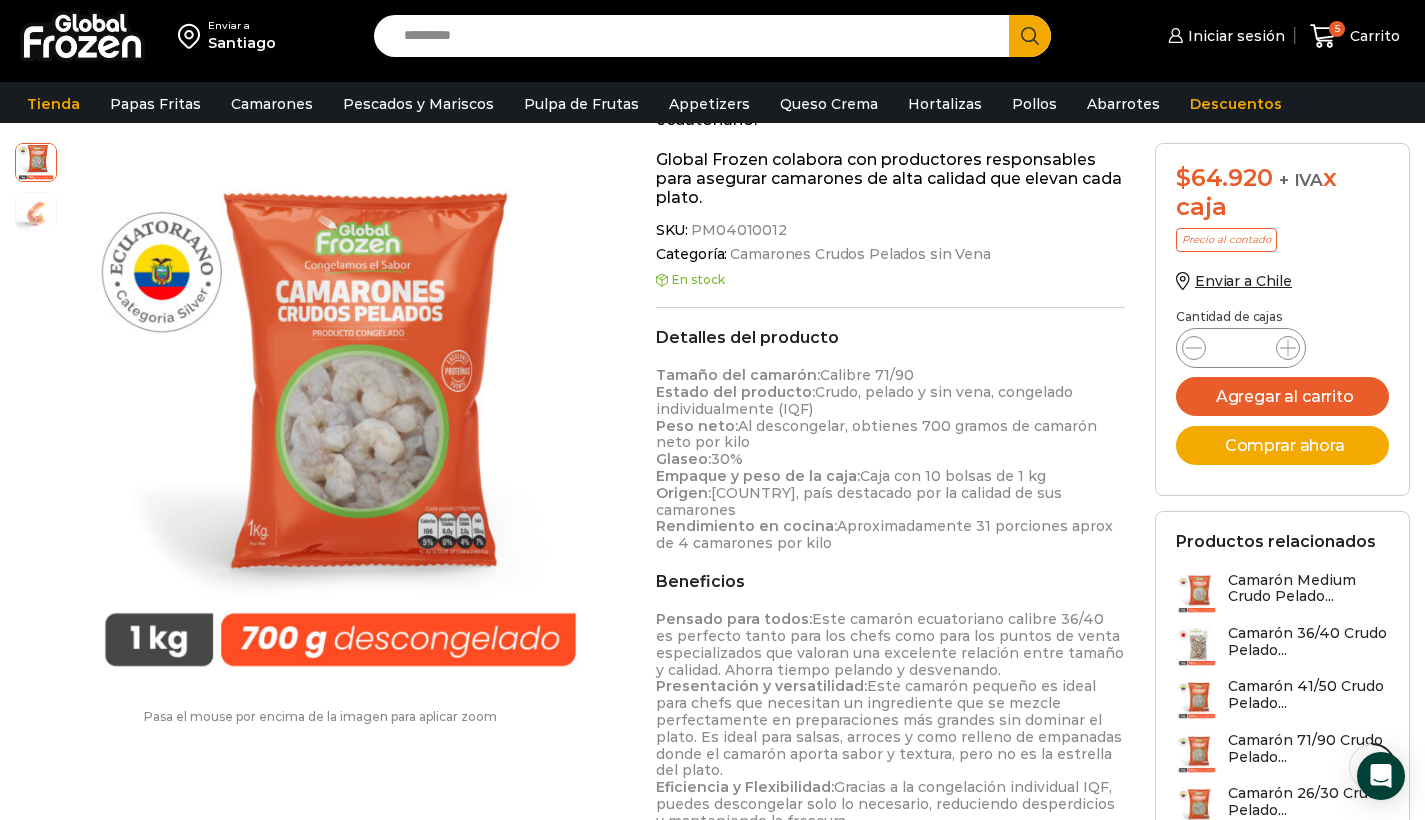 drag, startPoint x: 658, startPoint y: 369, endPoint x: 917, endPoint y: 512, distance: 295.8547 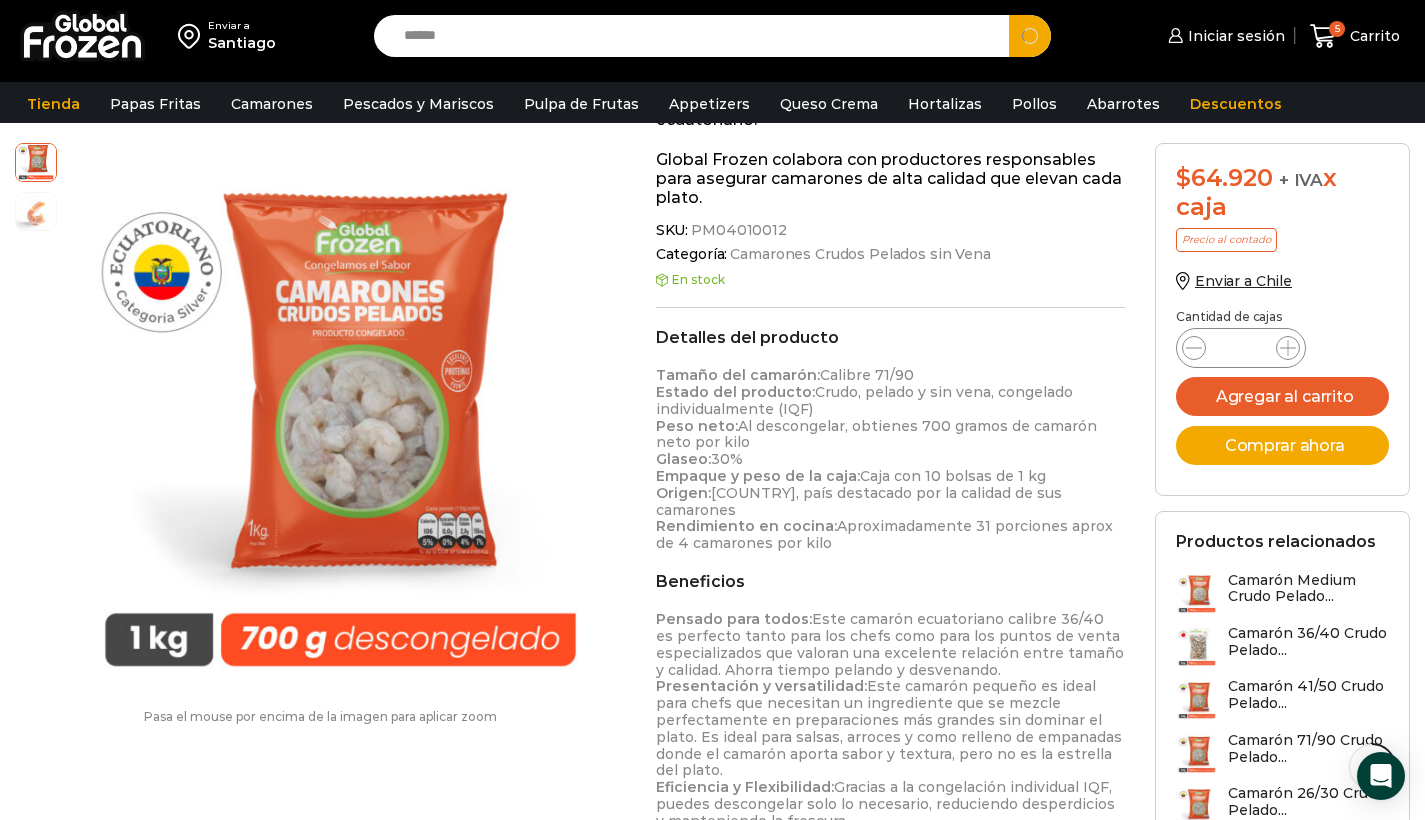 type on "******" 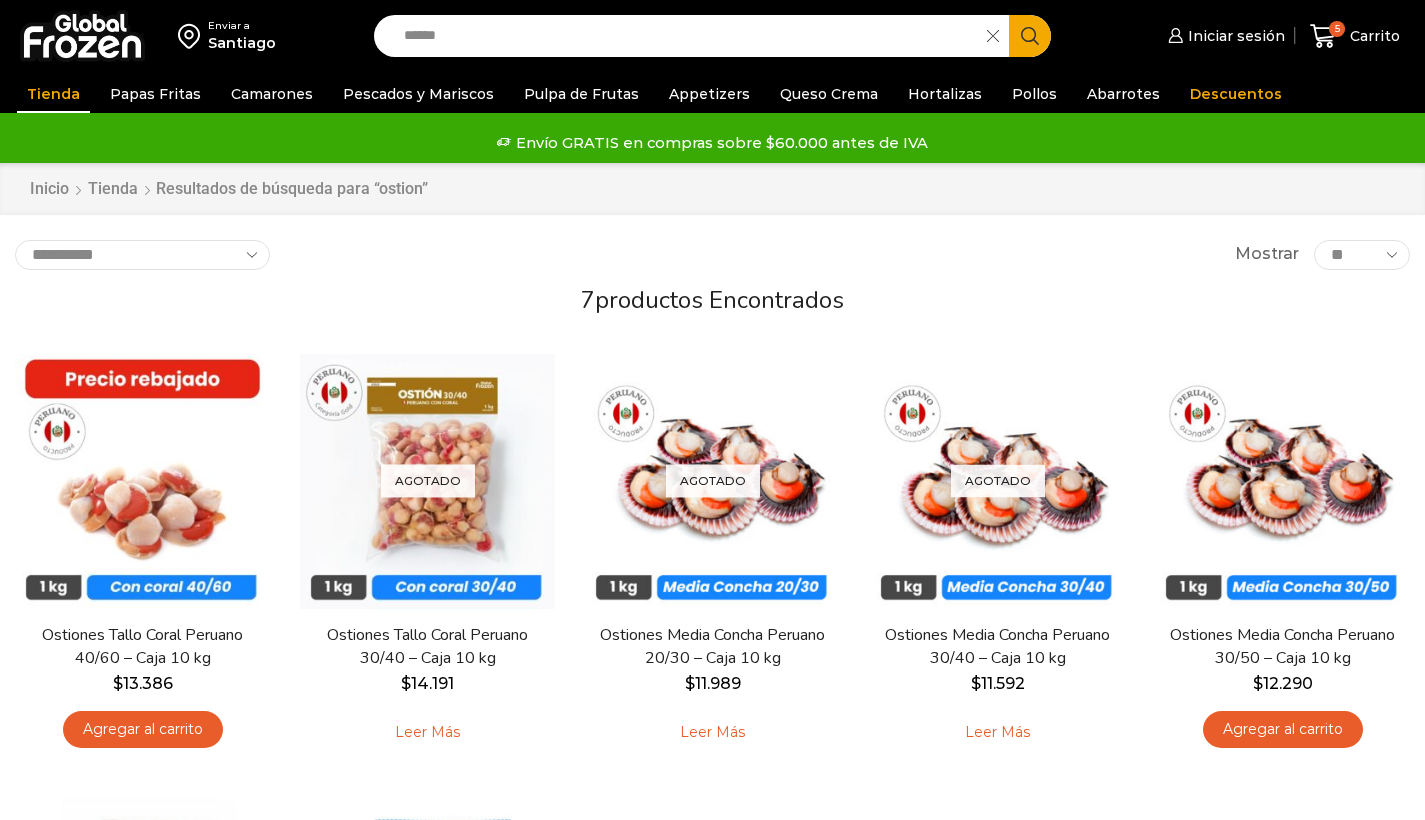 scroll, scrollTop: 0, scrollLeft: 0, axis: both 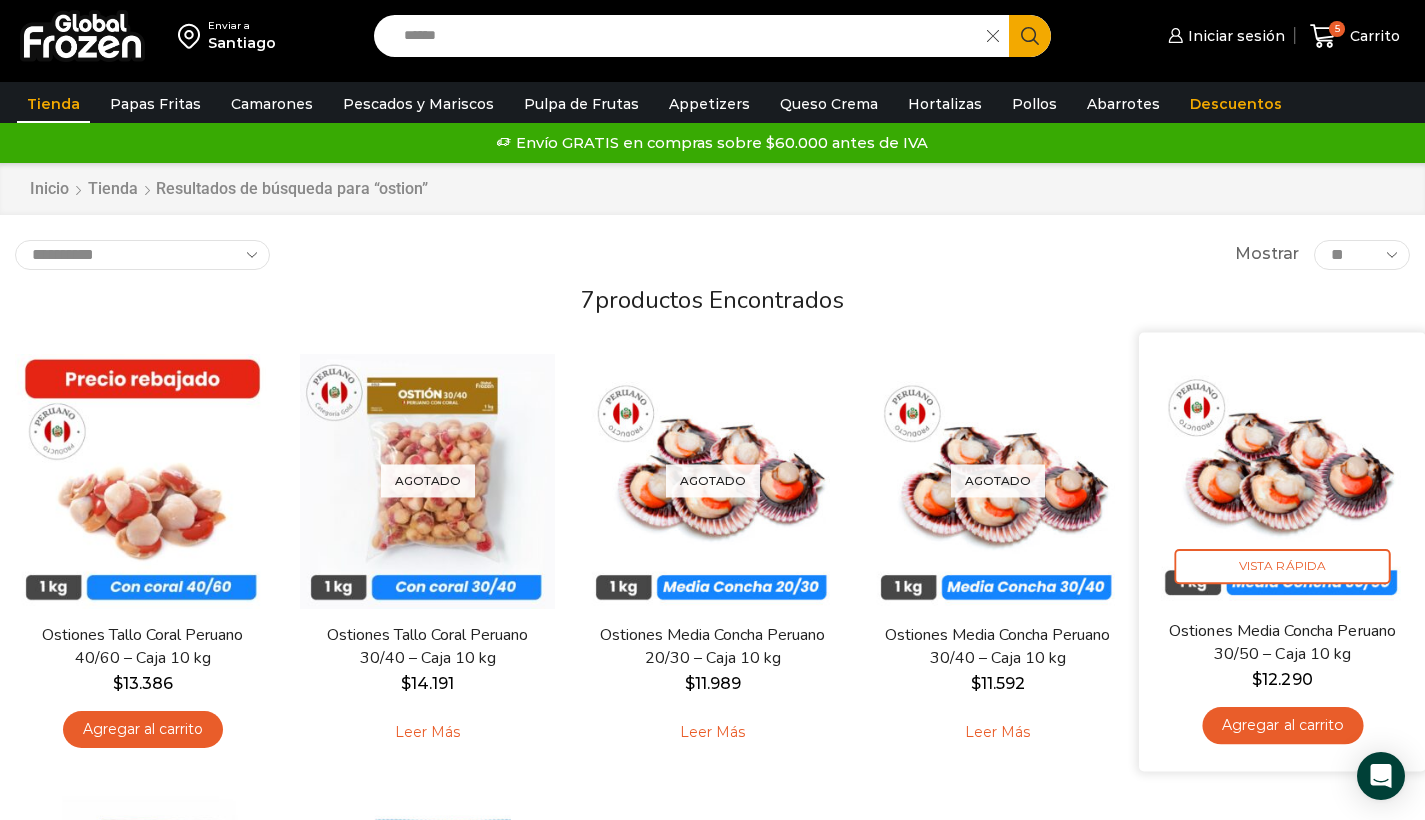 click at bounding box center (1282, 475) 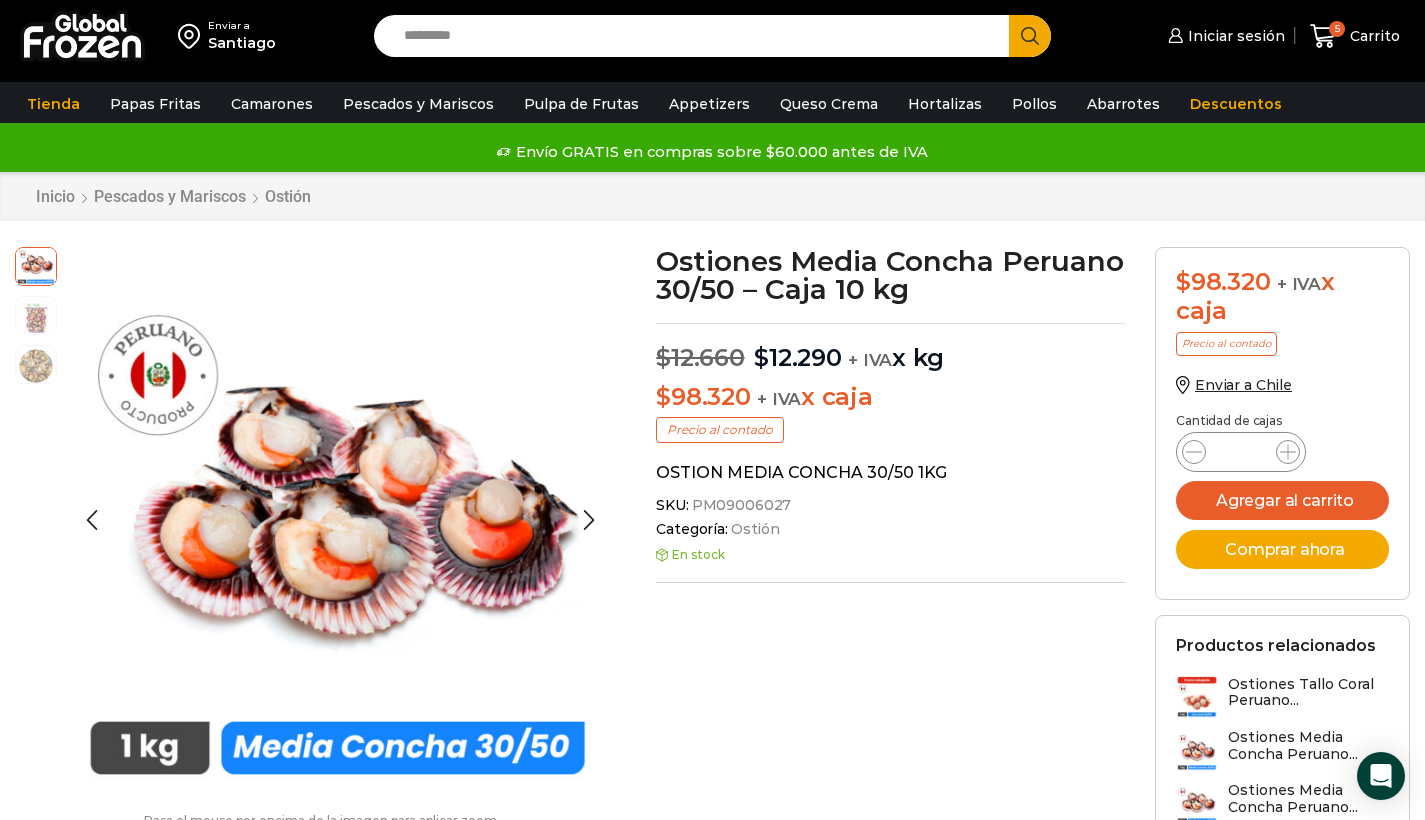 scroll, scrollTop: 1, scrollLeft: 0, axis: vertical 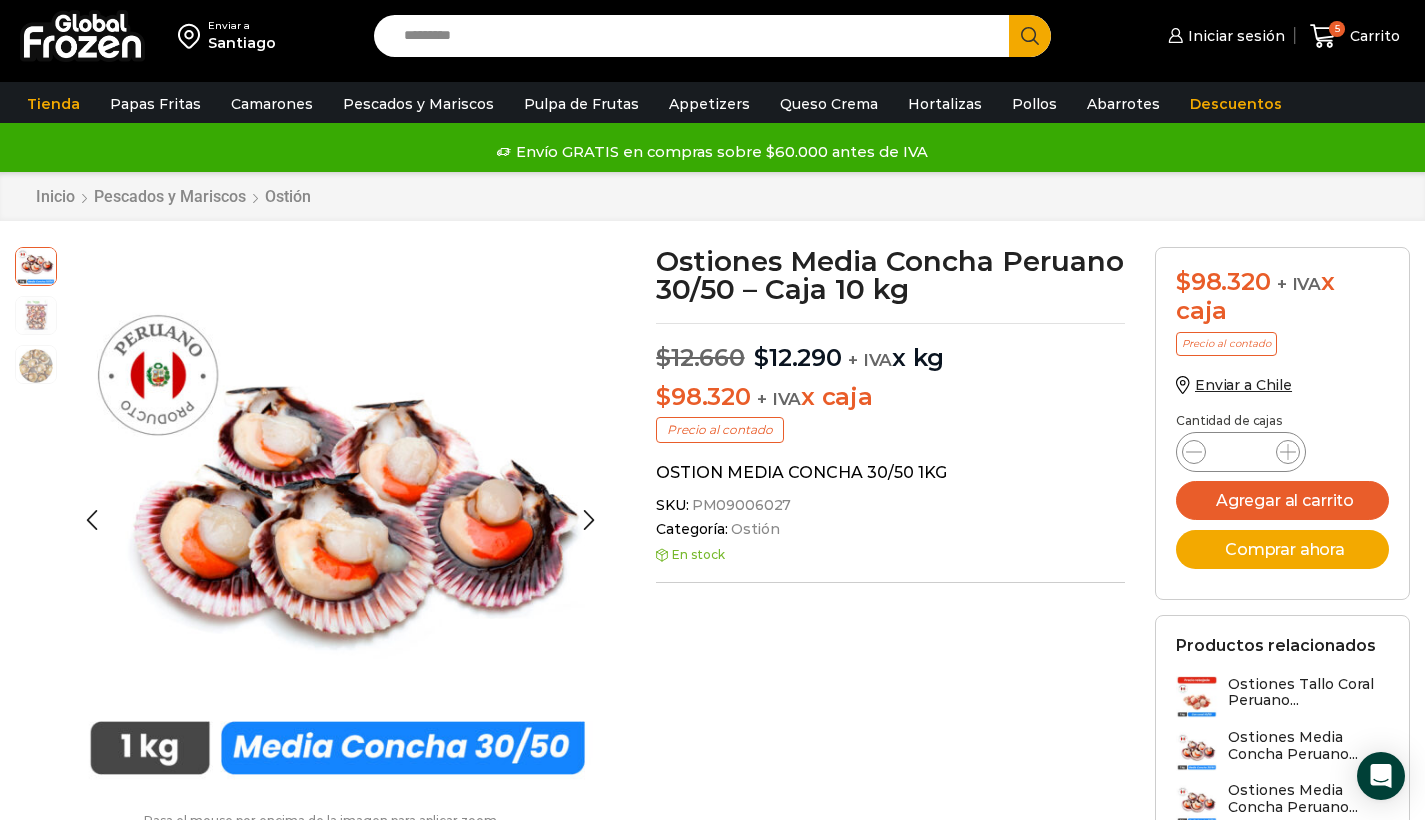 click at bounding box center (36, 314) 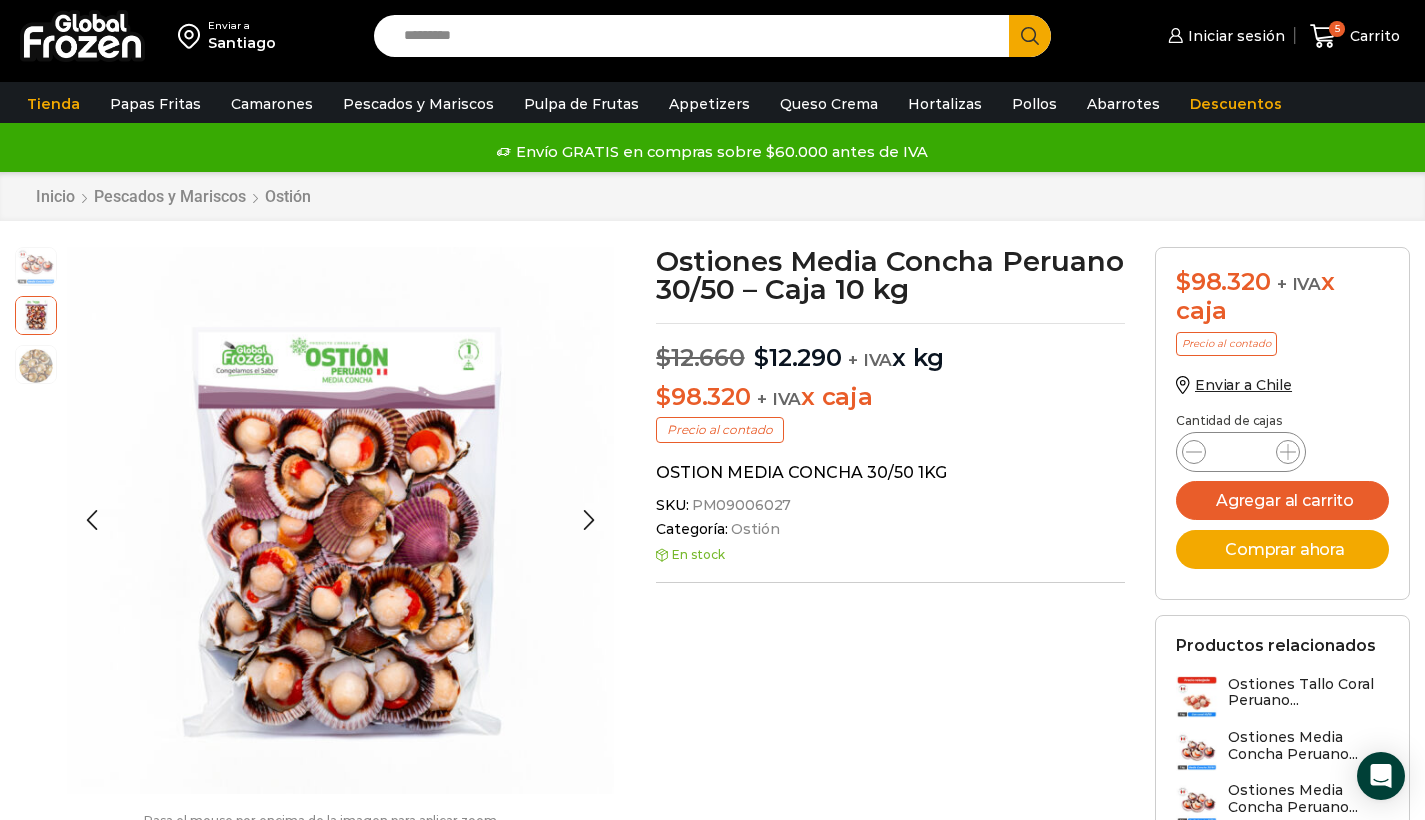 click at bounding box center [36, 265] 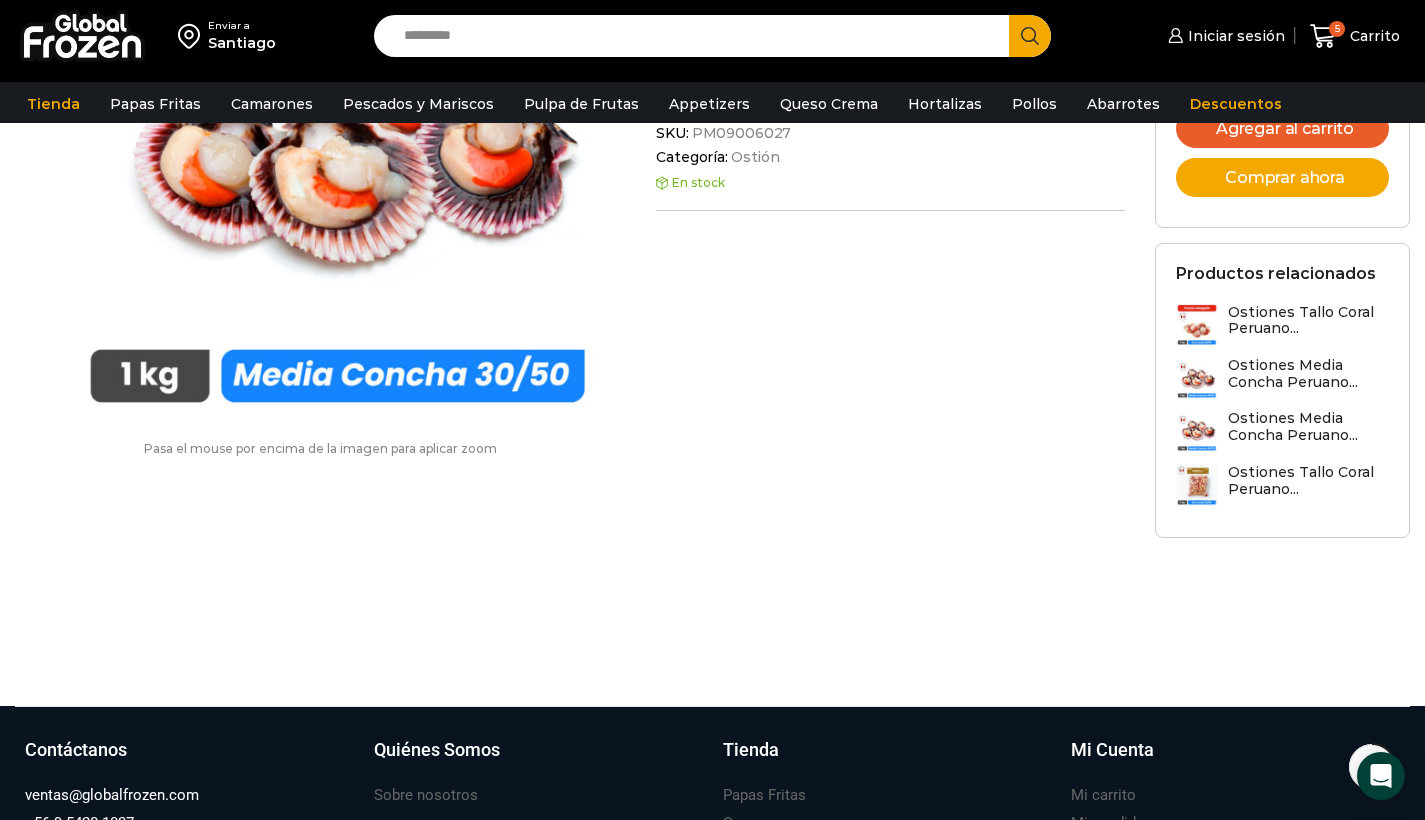 scroll, scrollTop: 0, scrollLeft: 0, axis: both 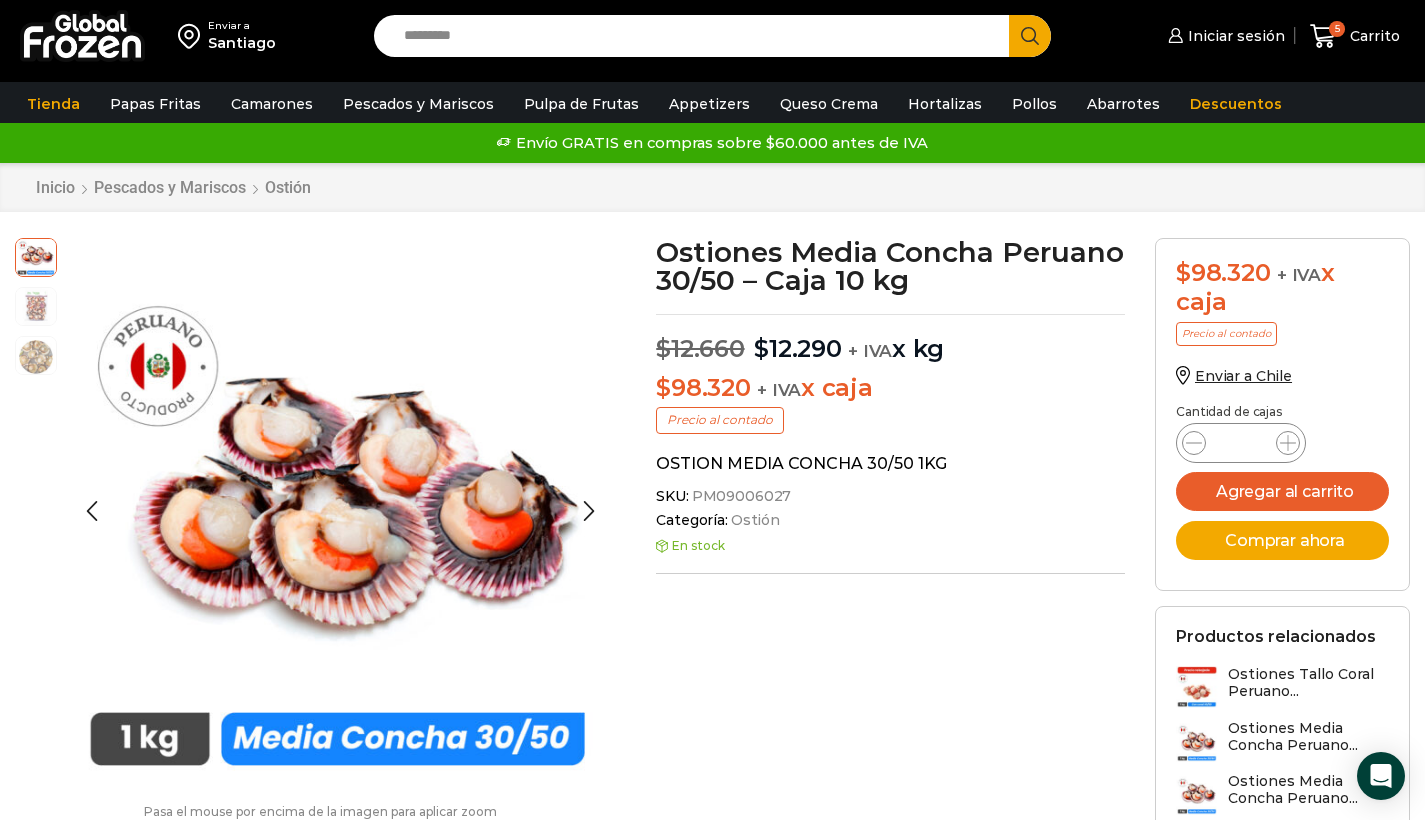 click at bounding box center (36, 305) 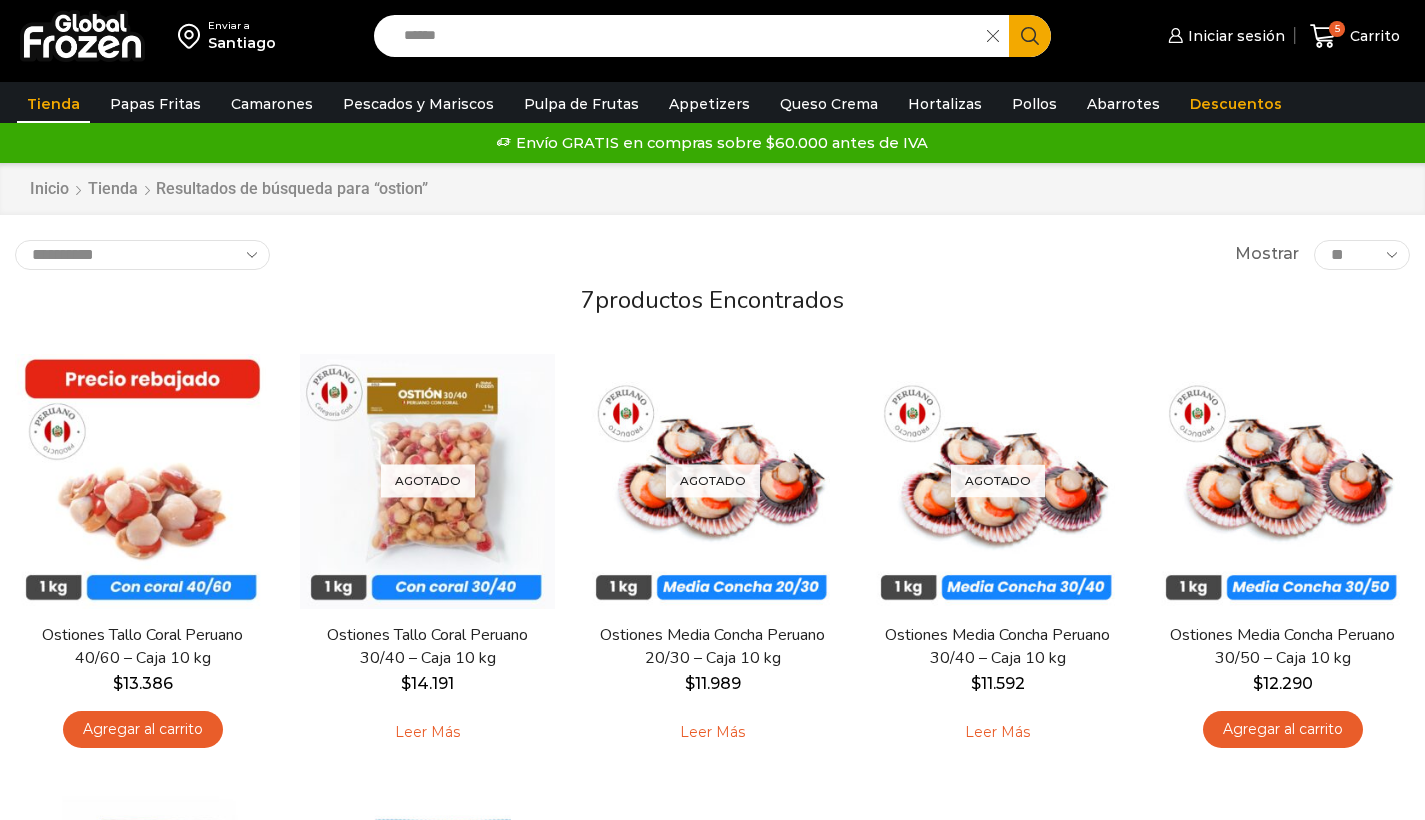 scroll, scrollTop: 0, scrollLeft: 0, axis: both 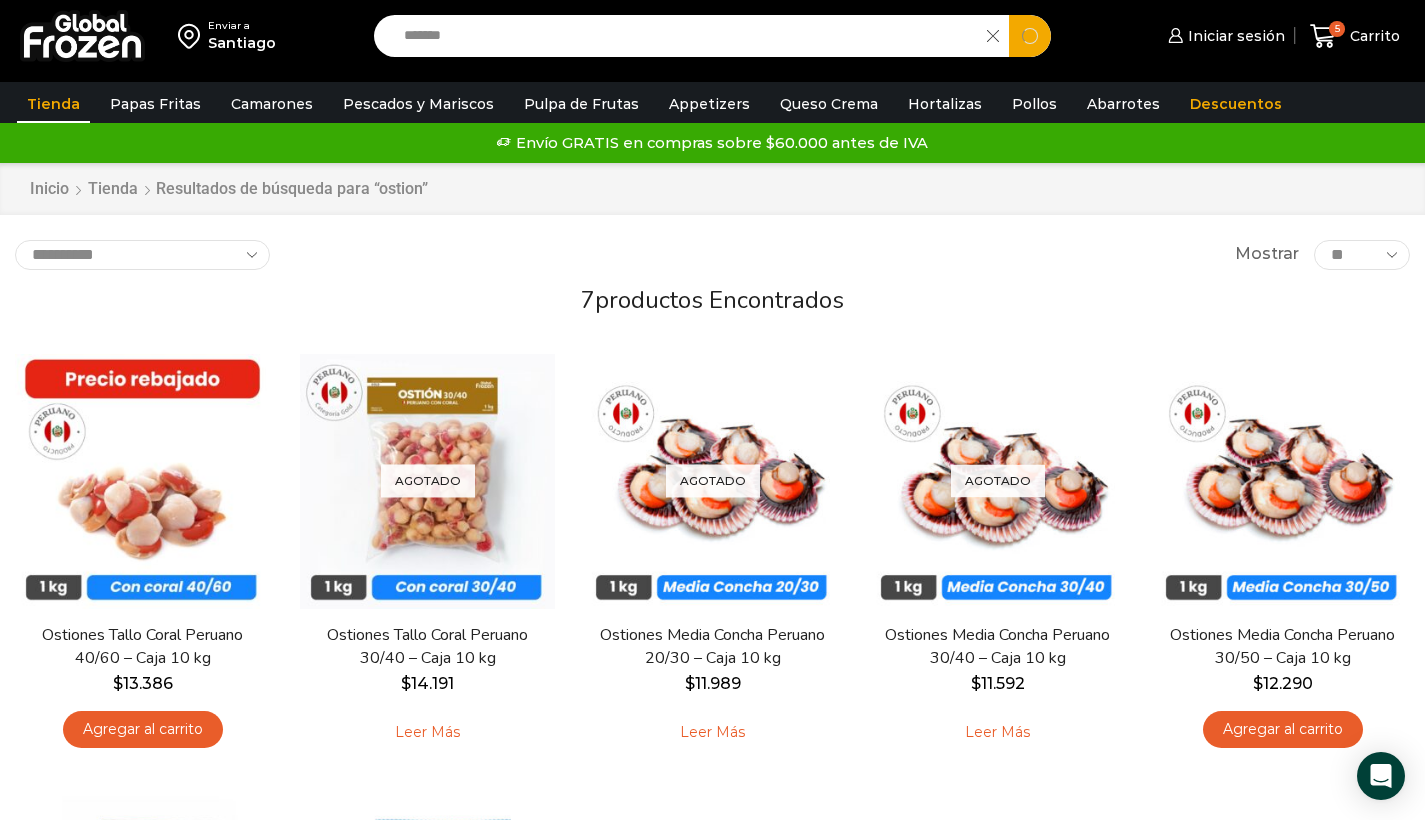 type on "*******" 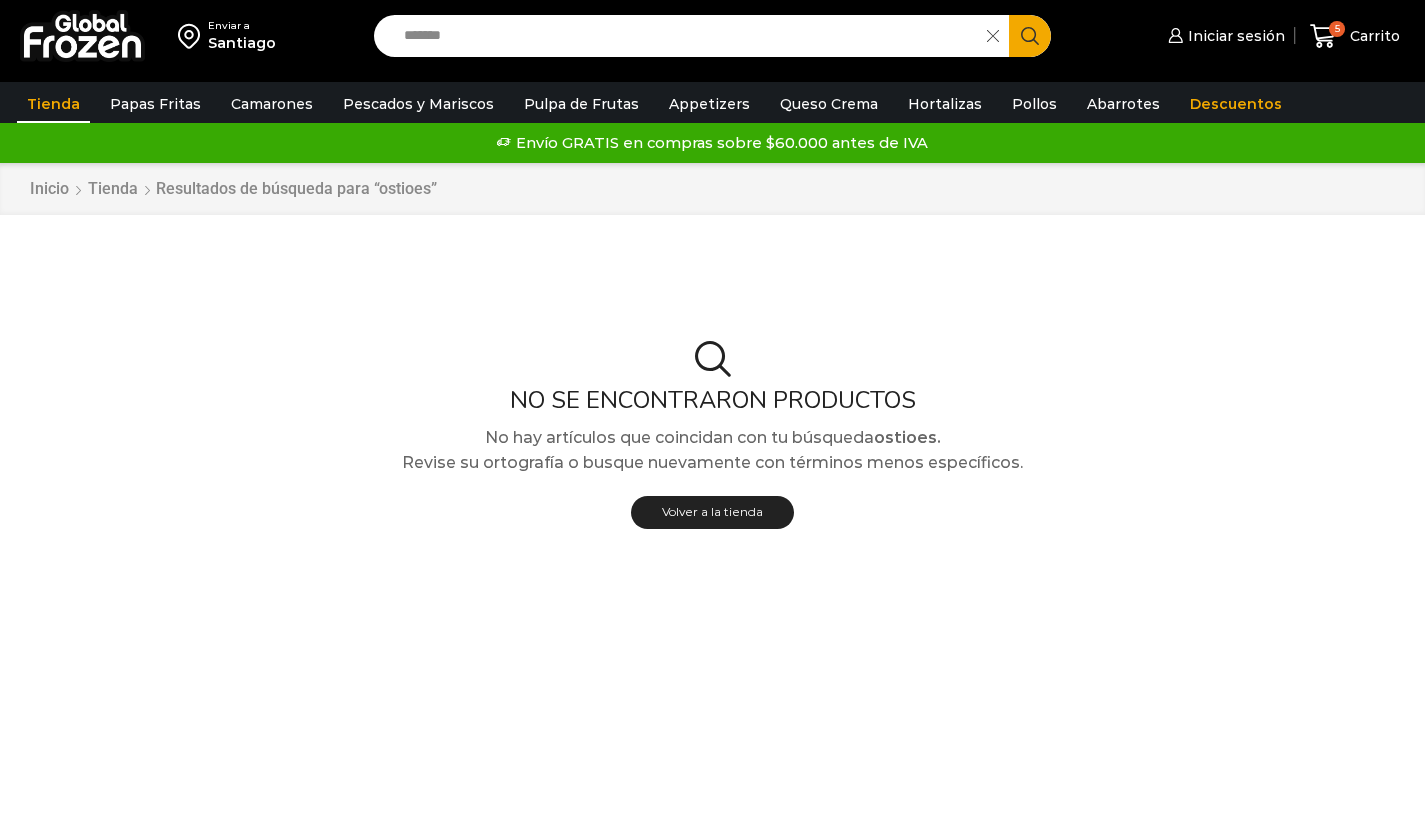 scroll, scrollTop: 0, scrollLeft: 0, axis: both 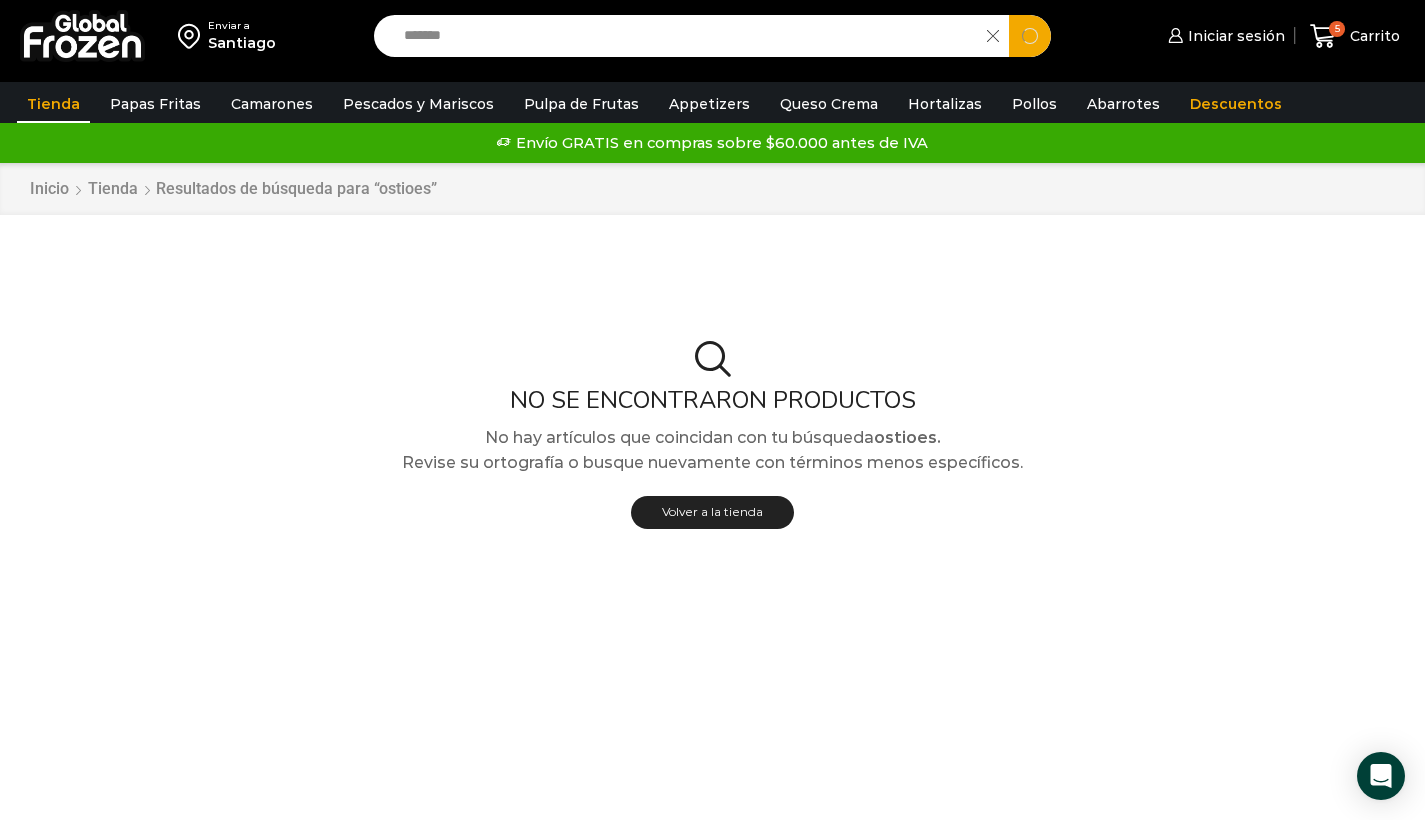 drag, startPoint x: 485, startPoint y: 34, endPoint x: 343, endPoint y: 35, distance: 142.00352 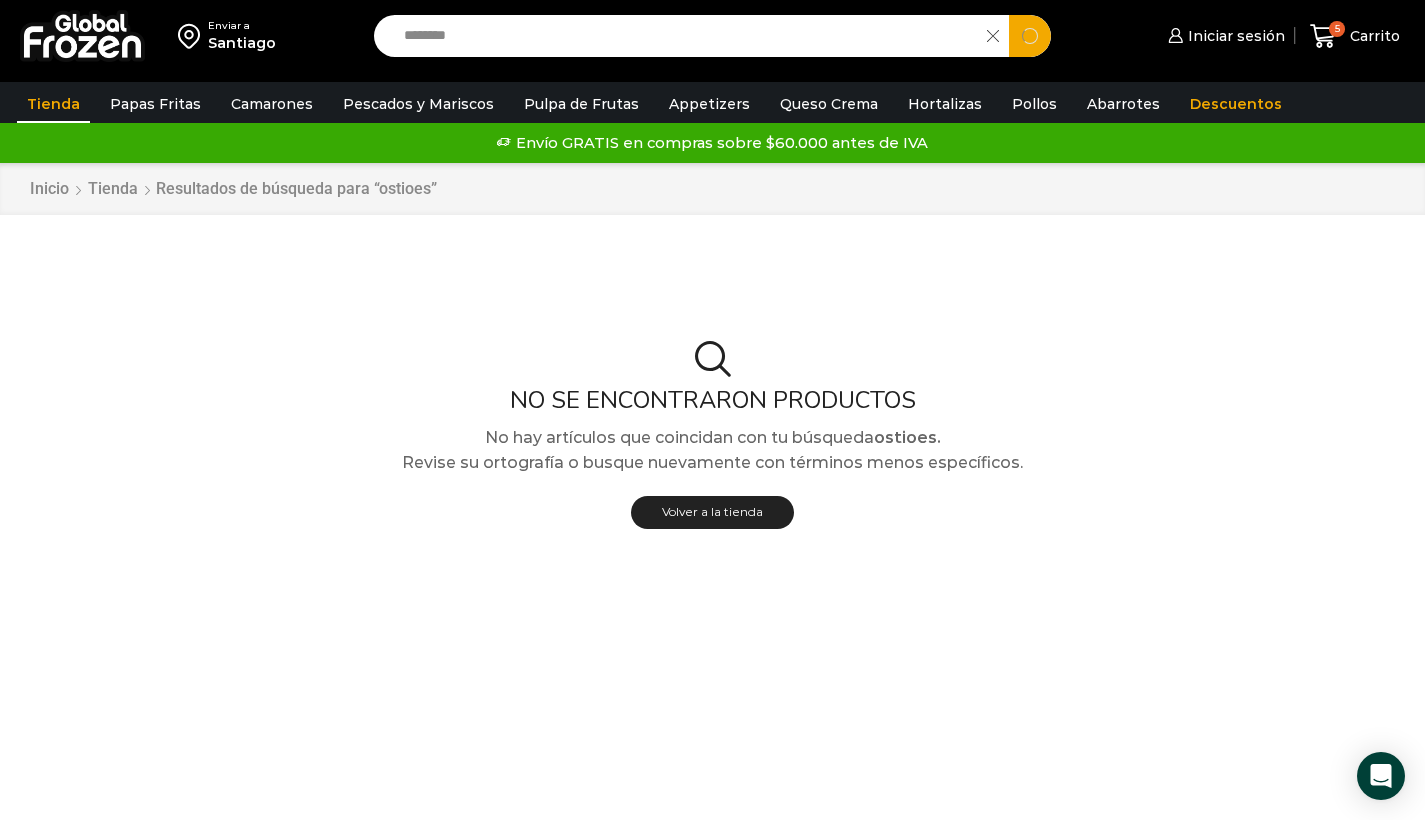 type on "********" 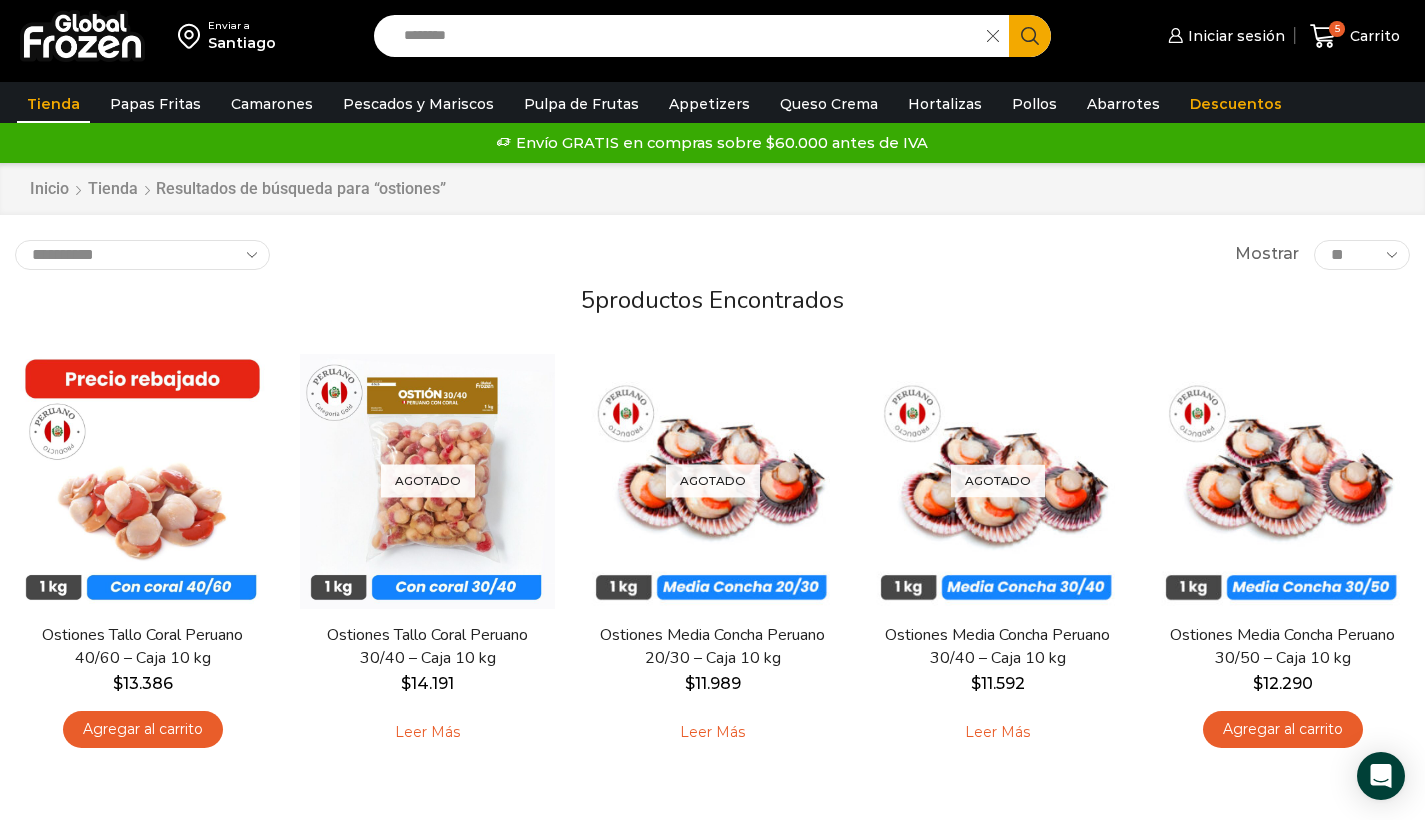 scroll, scrollTop: 0, scrollLeft: 0, axis: both 